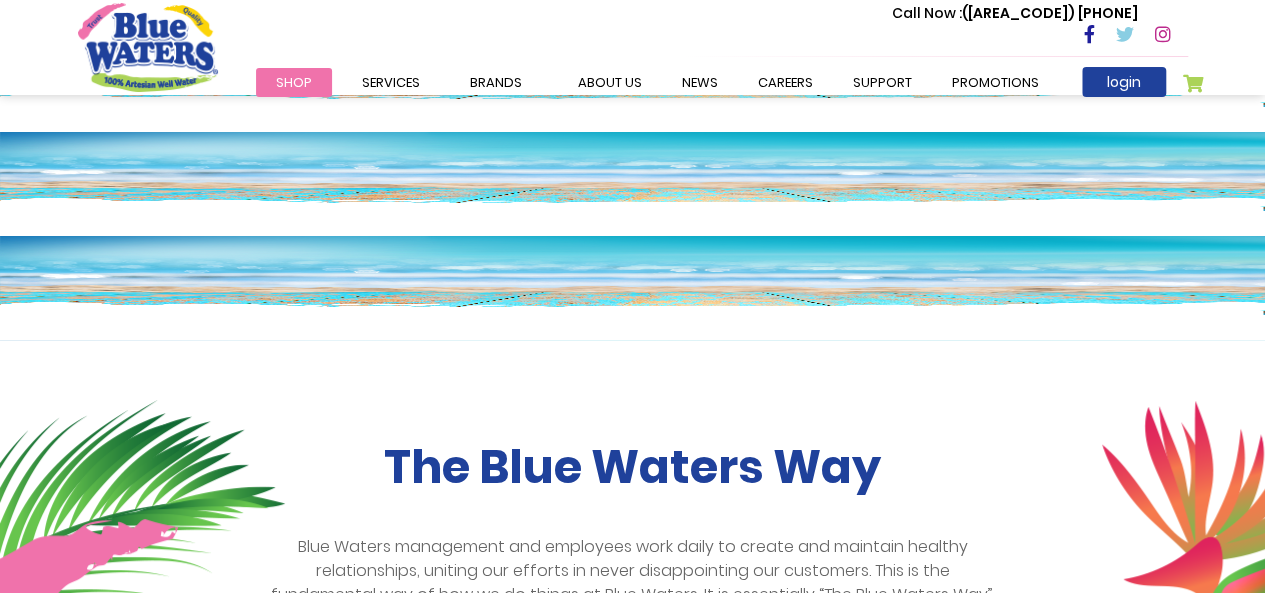 scroll, scrollTop: 0, scrollLeft: 0, axis: both 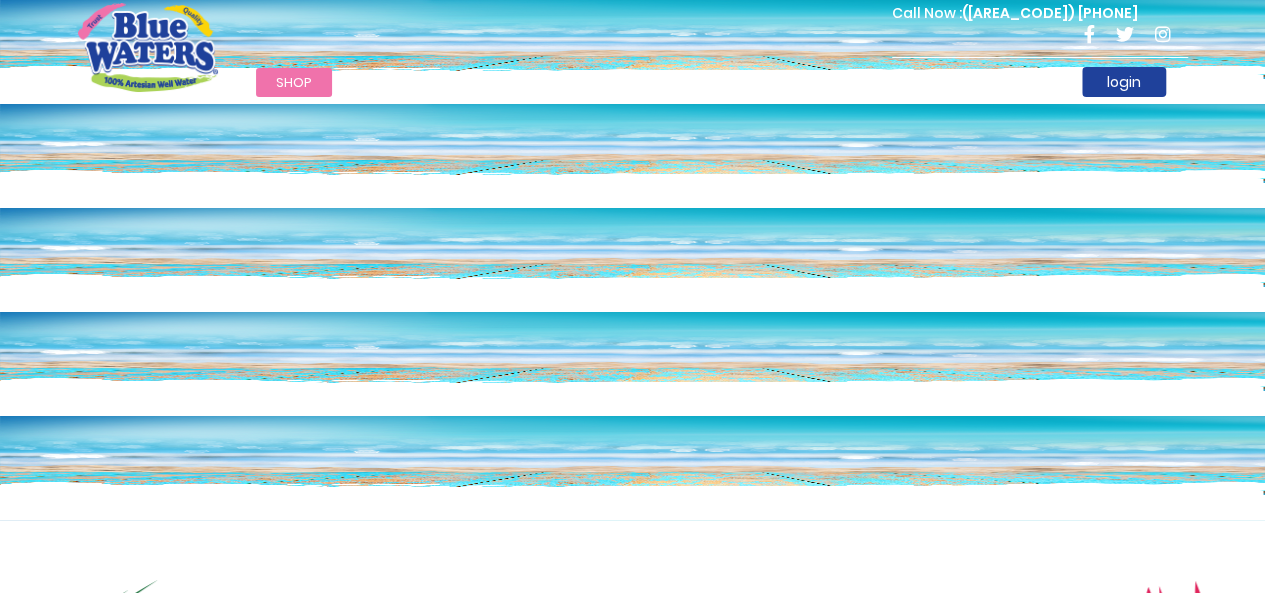 click on "Shop" at bounding box center (294, 82) 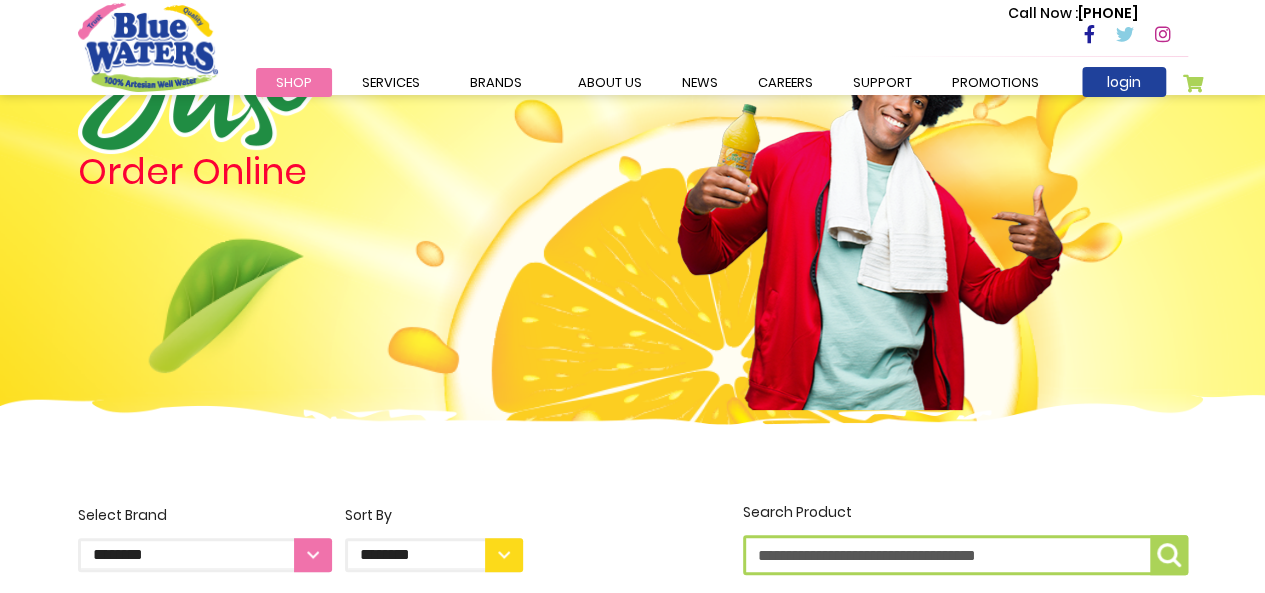 scroll, scrollTop: 400, scrollLeft: 0, axis: vertical 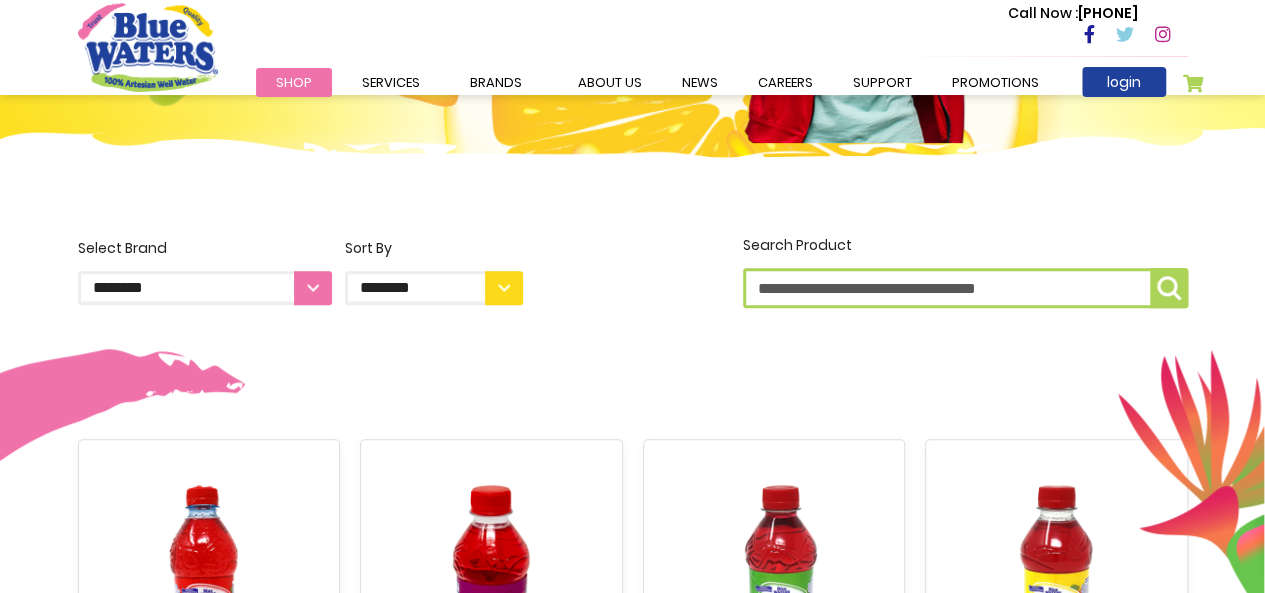 click on "Search Product" at bounding box center (965, 288) 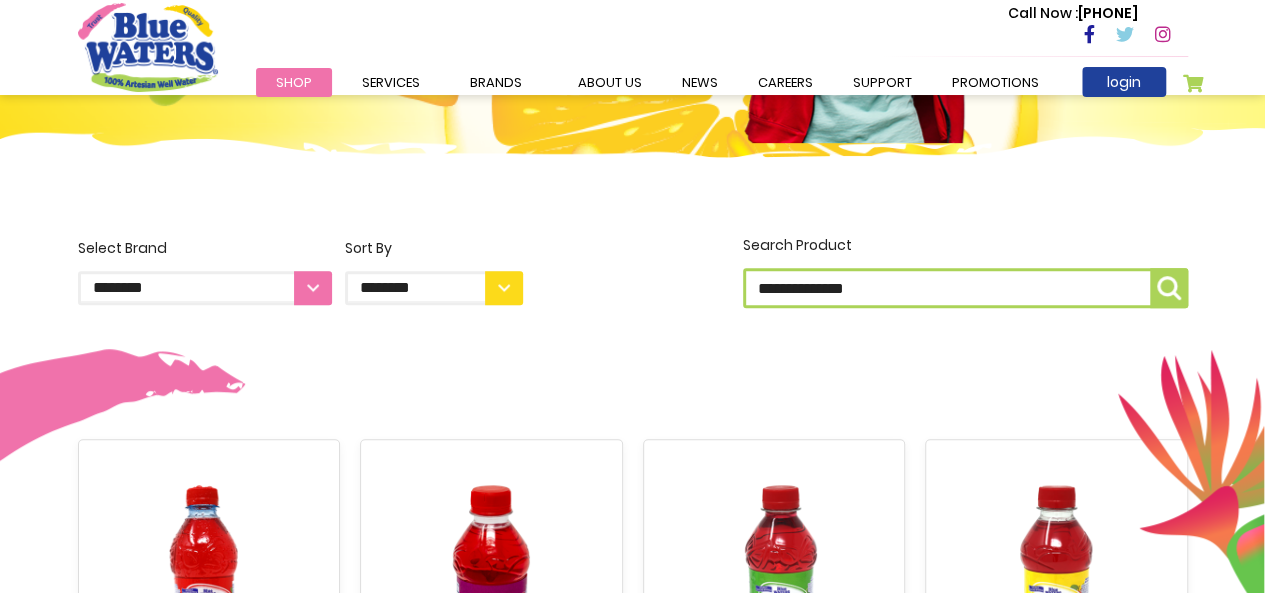 type on "**********" 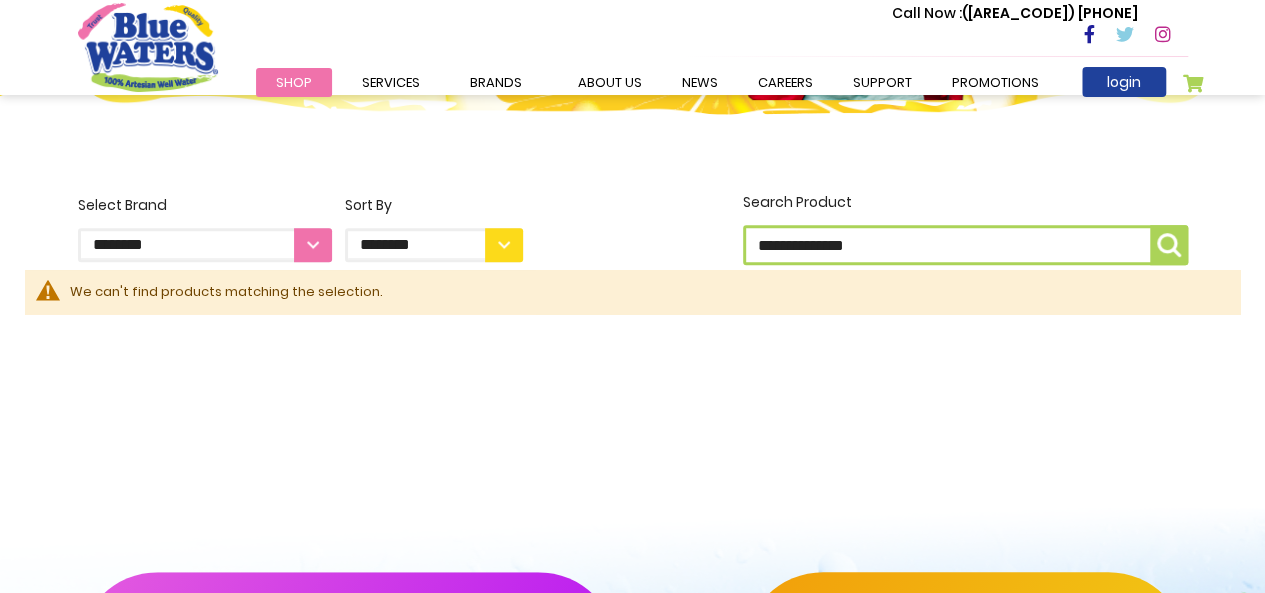 scroll, scrollTop: 400, scrollLeft: 0, axis: vertical 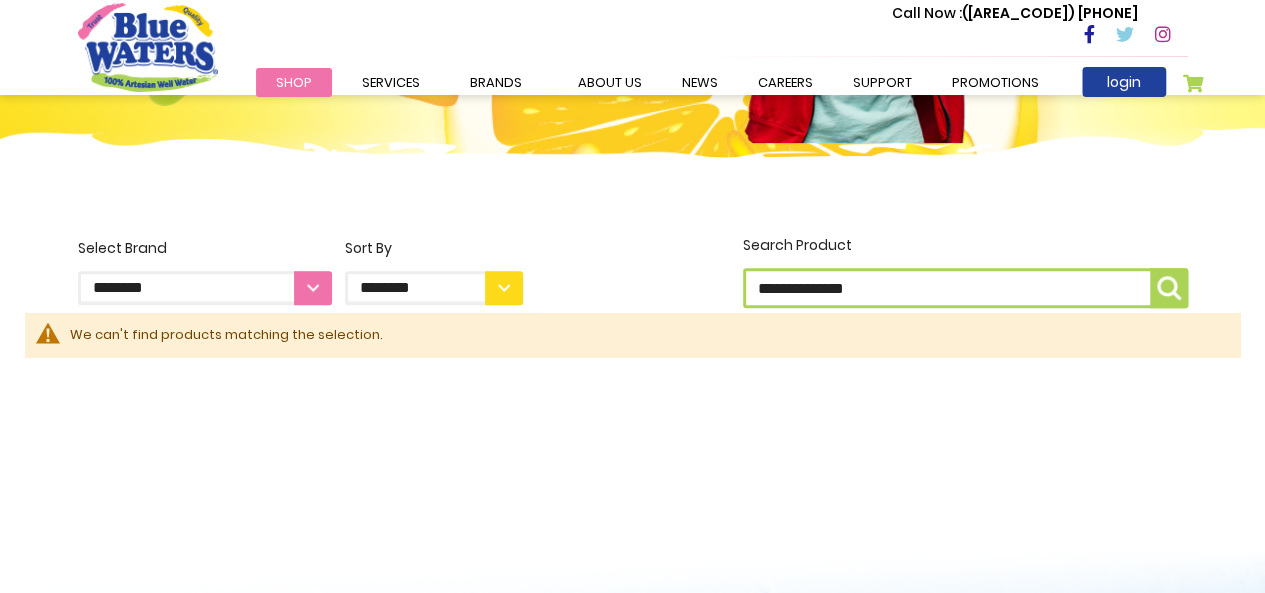 drag, startPoint x: 908, startPoint y: 287, endPoint x: 633, endPoint y: 286, distance: 275.00183 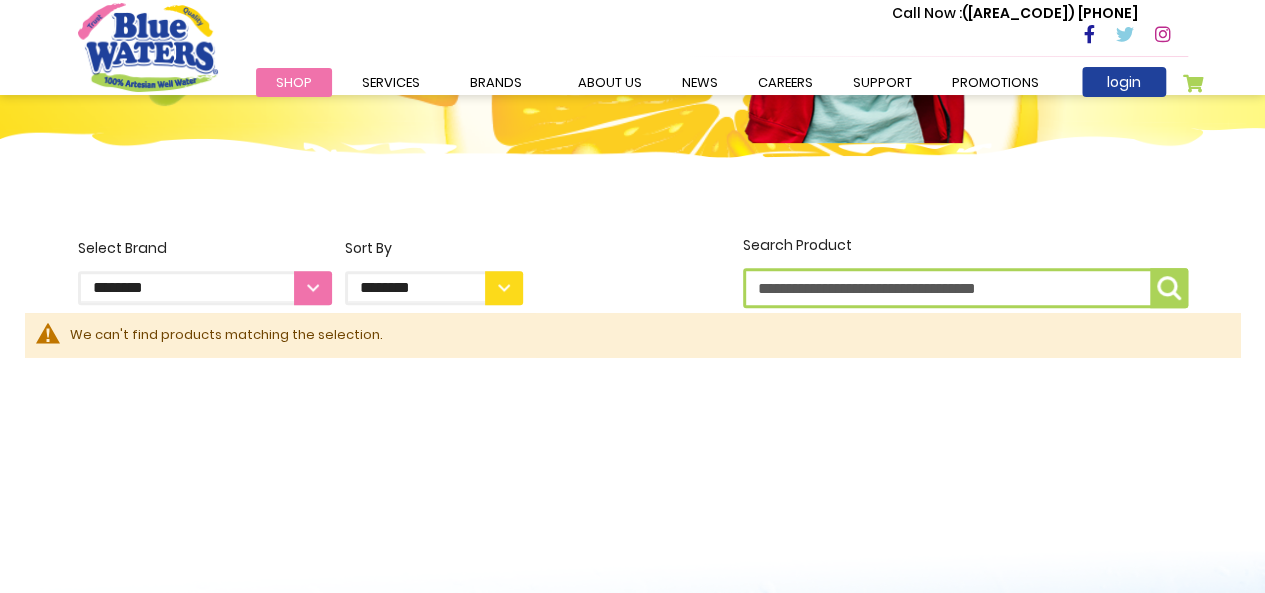 type 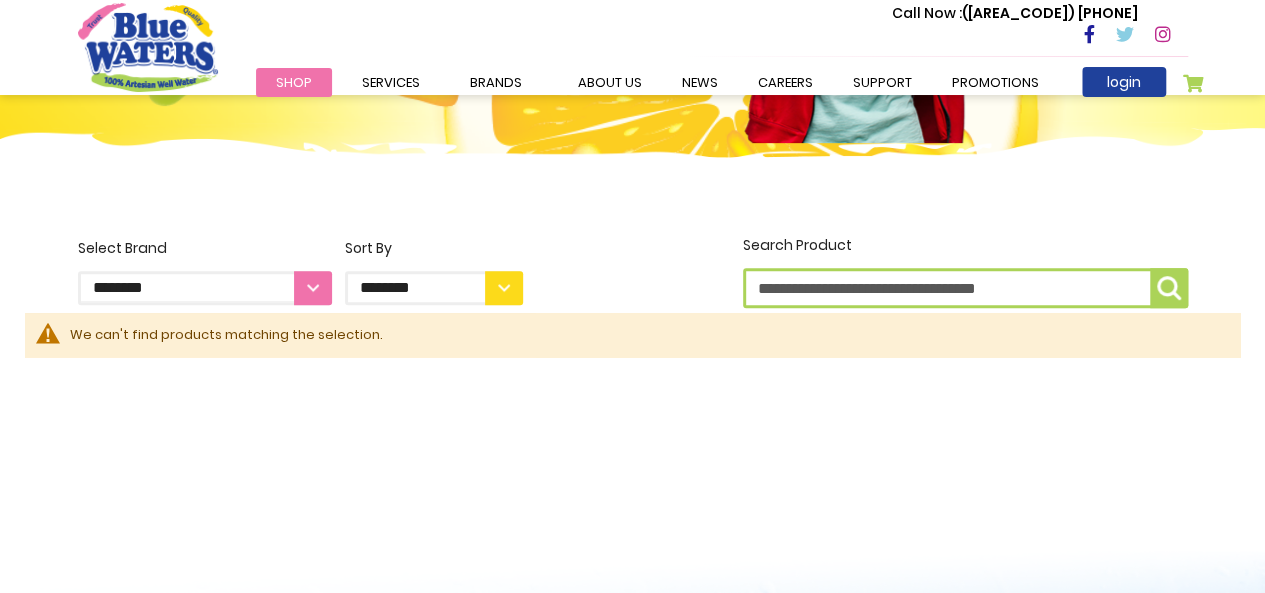 click on "**********" at bounding box center [434, 288] 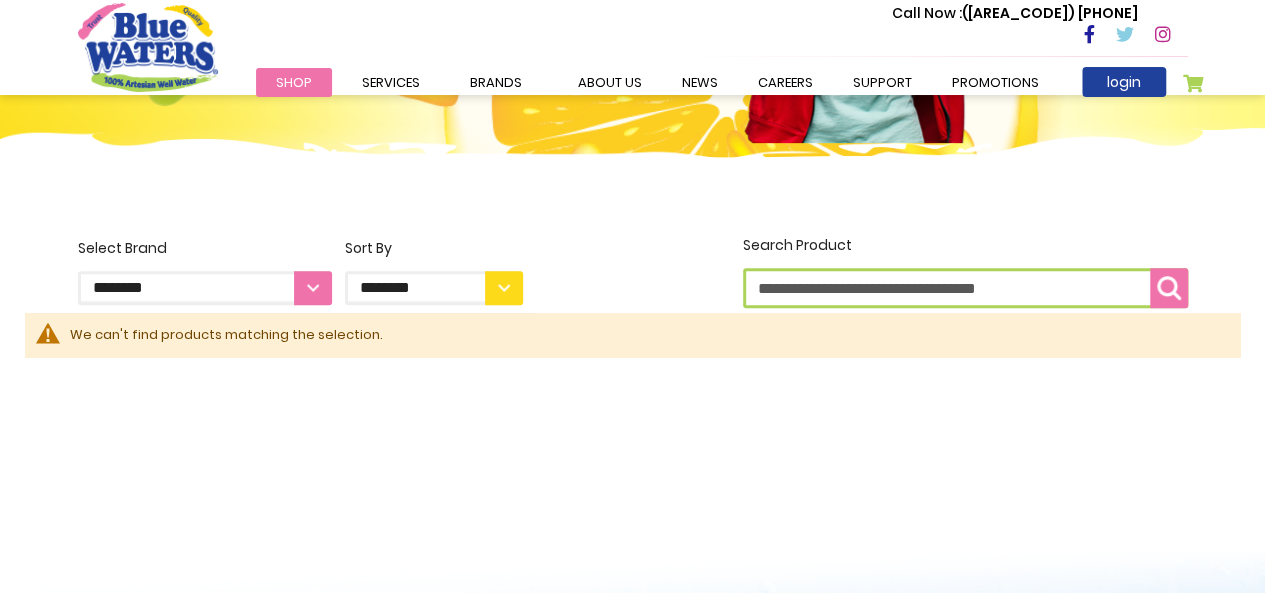 click at bounding box center (1169, 288) 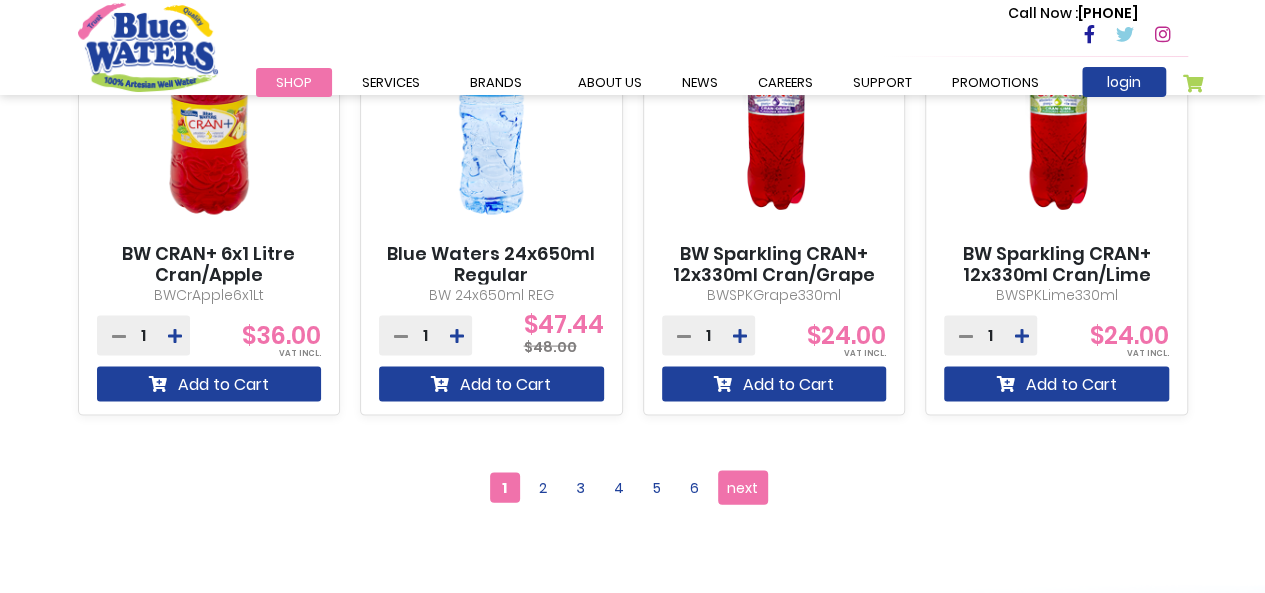 scroll, scrollTop: 2000, scrollLeft: 0, axis: vertical 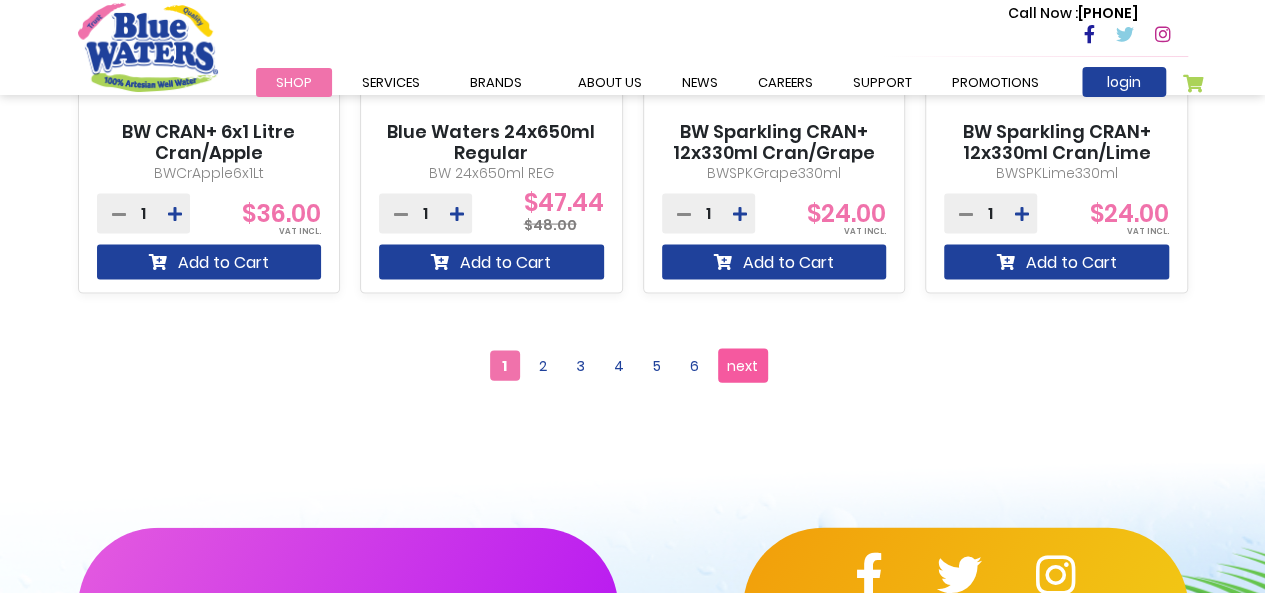 click on "next" at bounding box center [742, 366] 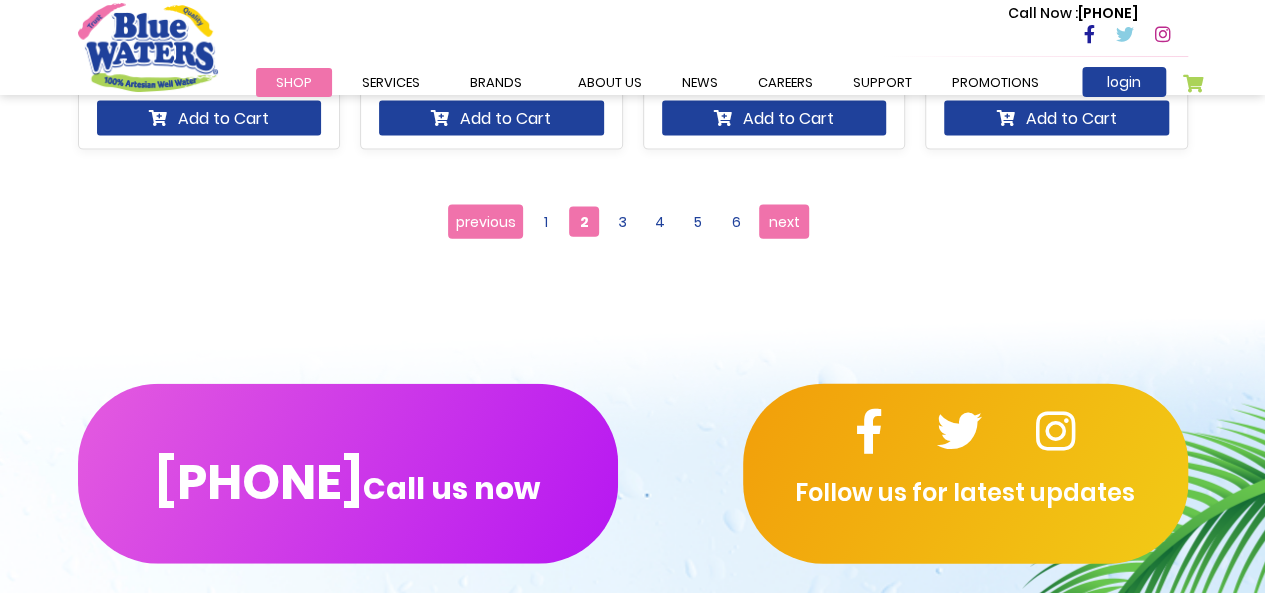 scroll, scrollTop: 2002, scrollLeft: 0, axis: vertical 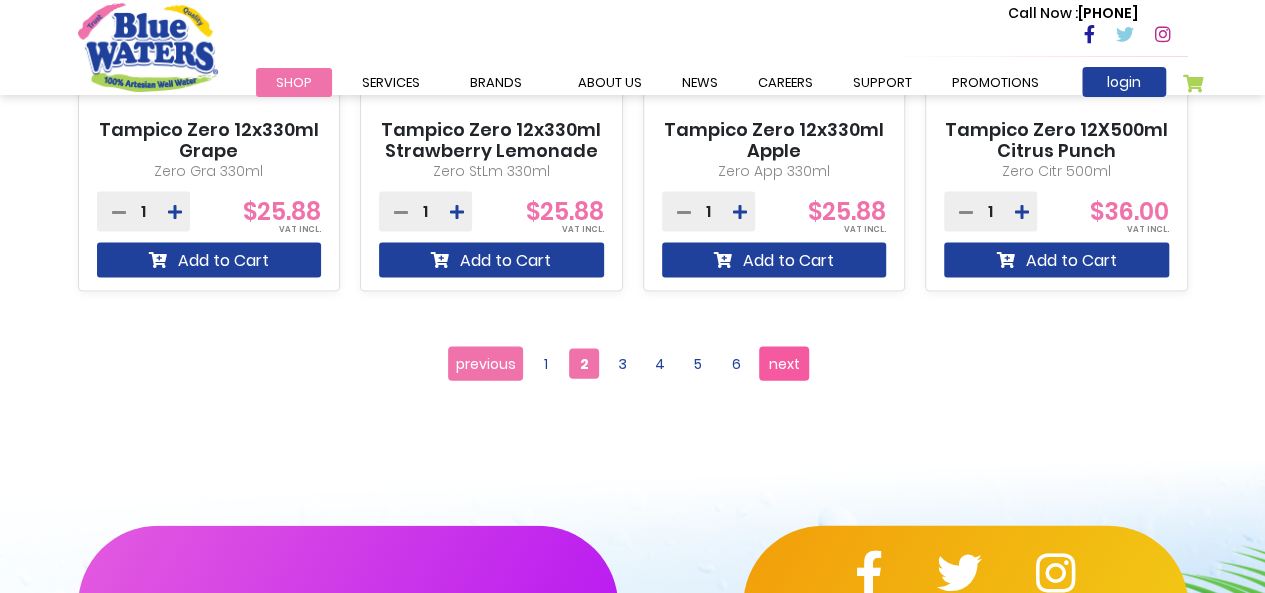 click on "next" at bounding box center [784, 364] 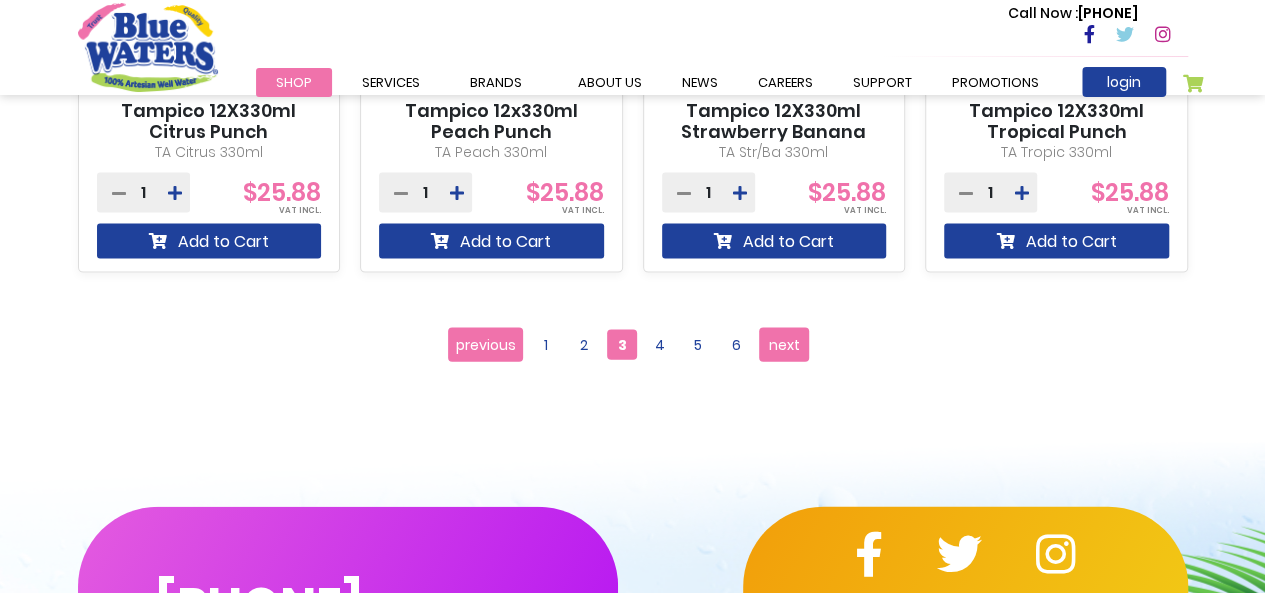 scroll, scrollTop: 2100, scrollLeft: 0, axis: vertical 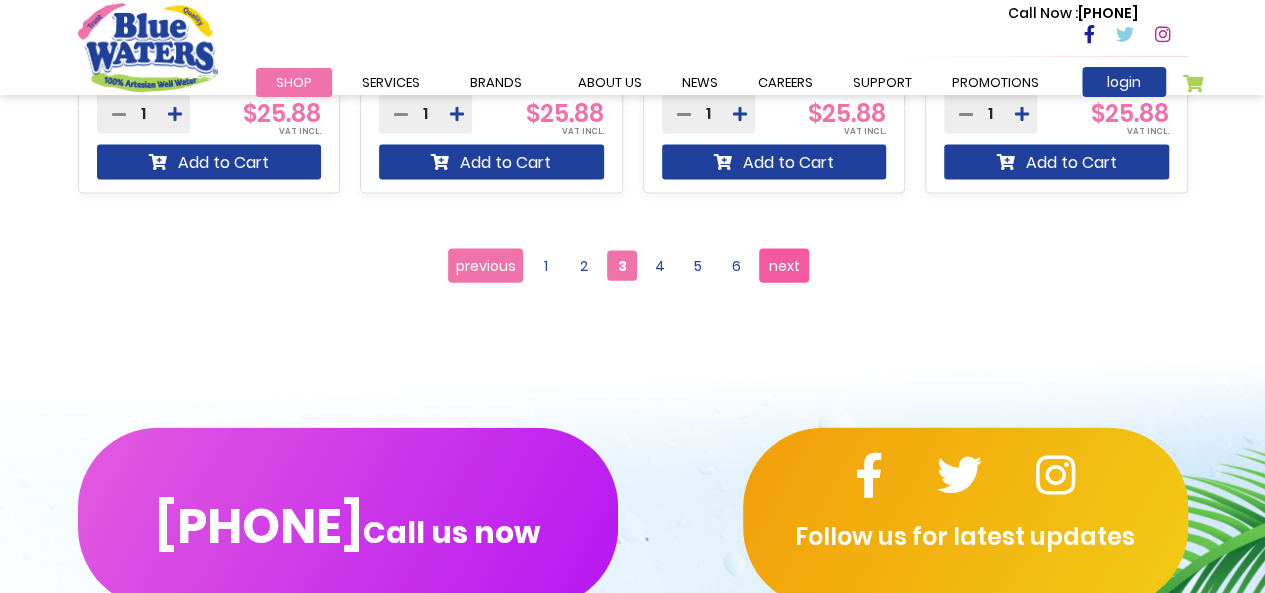 click on "next" at bounding box center (784, 266) 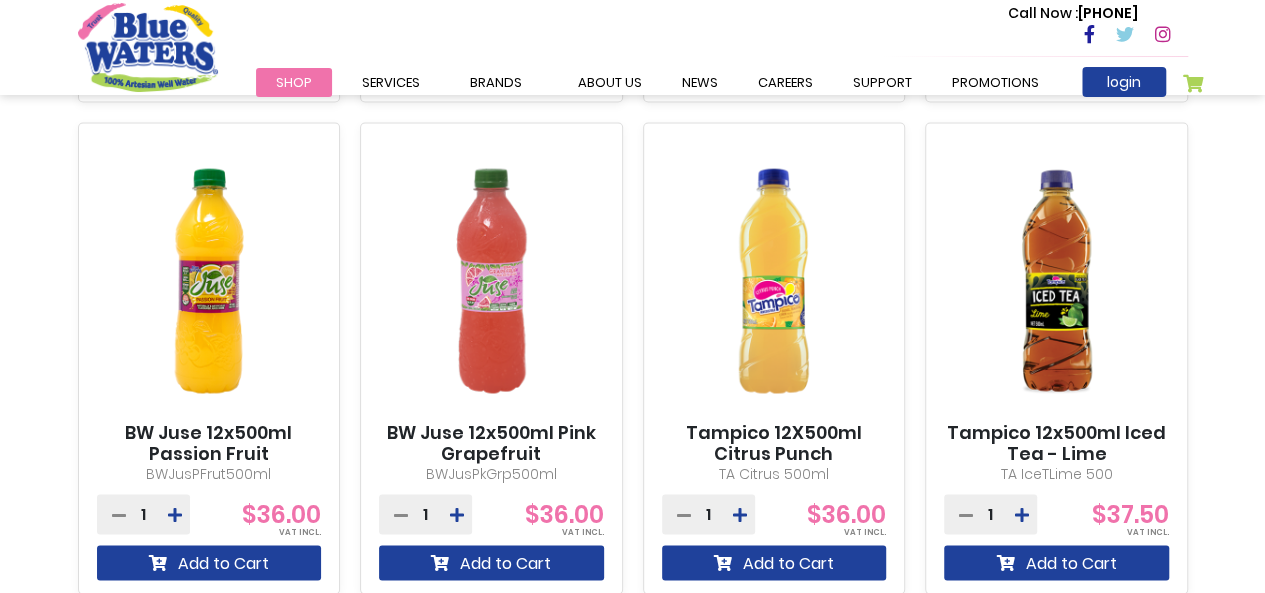 scroll, scrollTop: 2100, scrollLeft: 0, axis: vertical 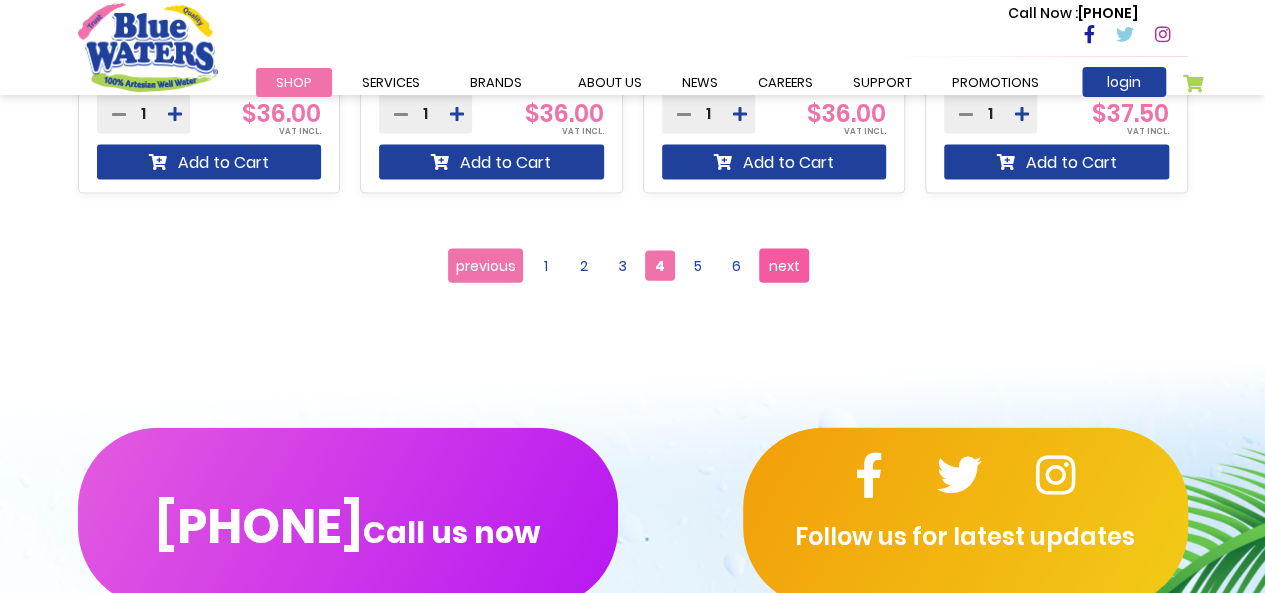 click on "next" at bounding box center (784, 266) 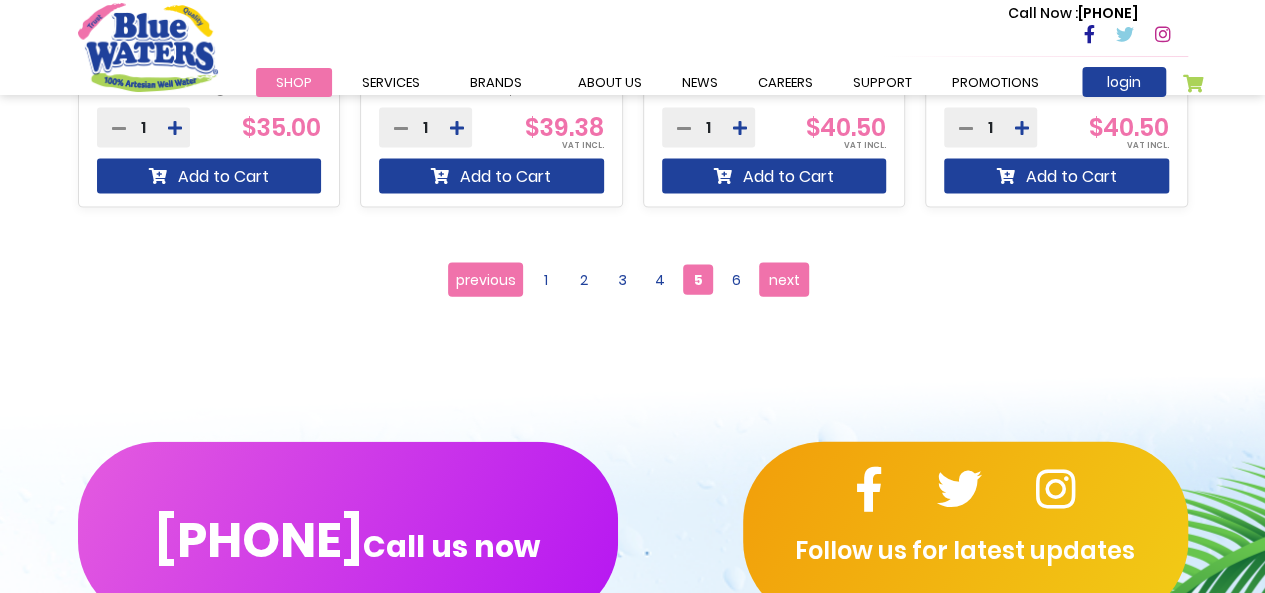 scroll, scrollTop: 2200, scrollLeft: 0, axis: vertical 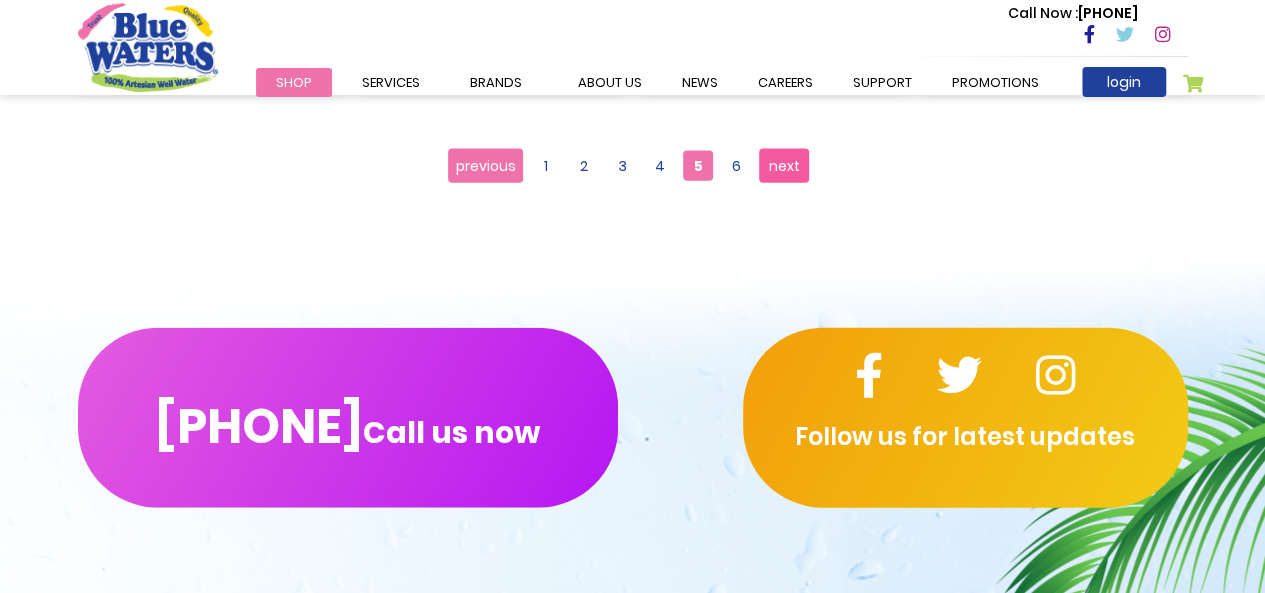 click on "next" at bounding box center (784, 166) 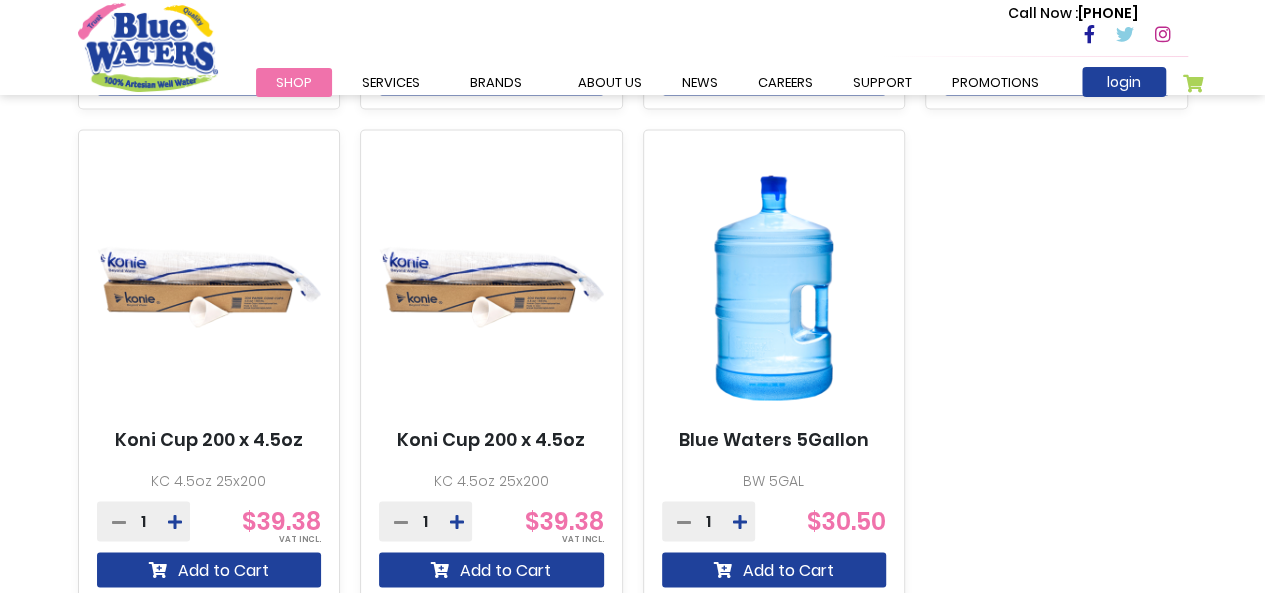 scroll, scrollTop: 1800, scrollLeft: 0, axis: vertical 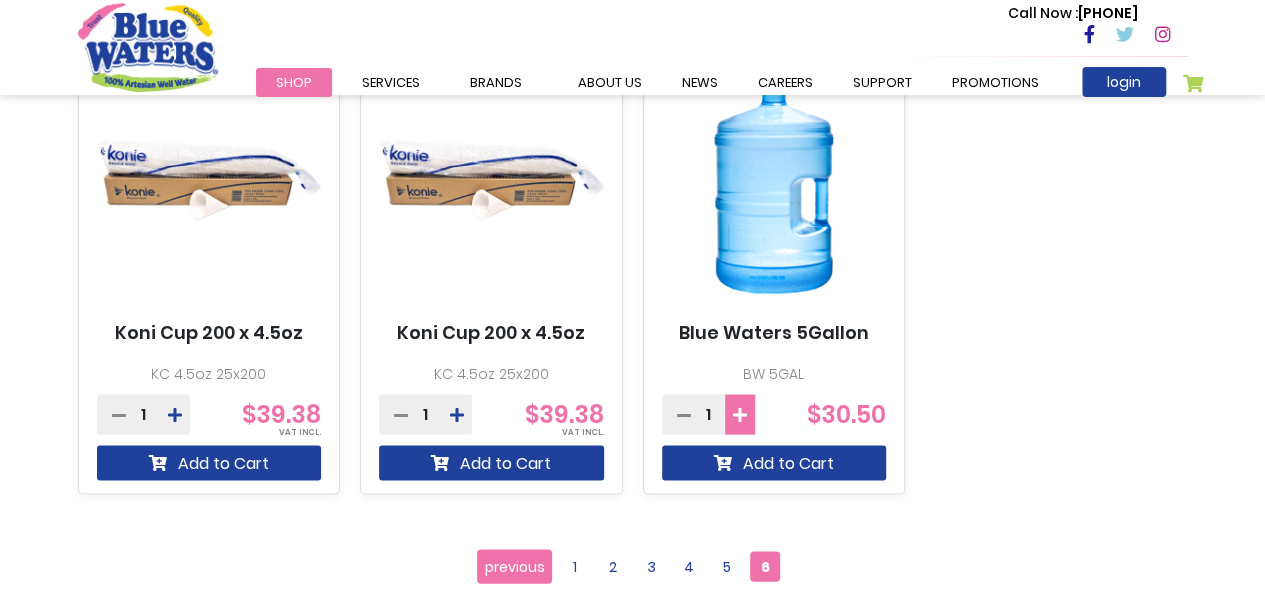 click at bounding box center (740, 414) 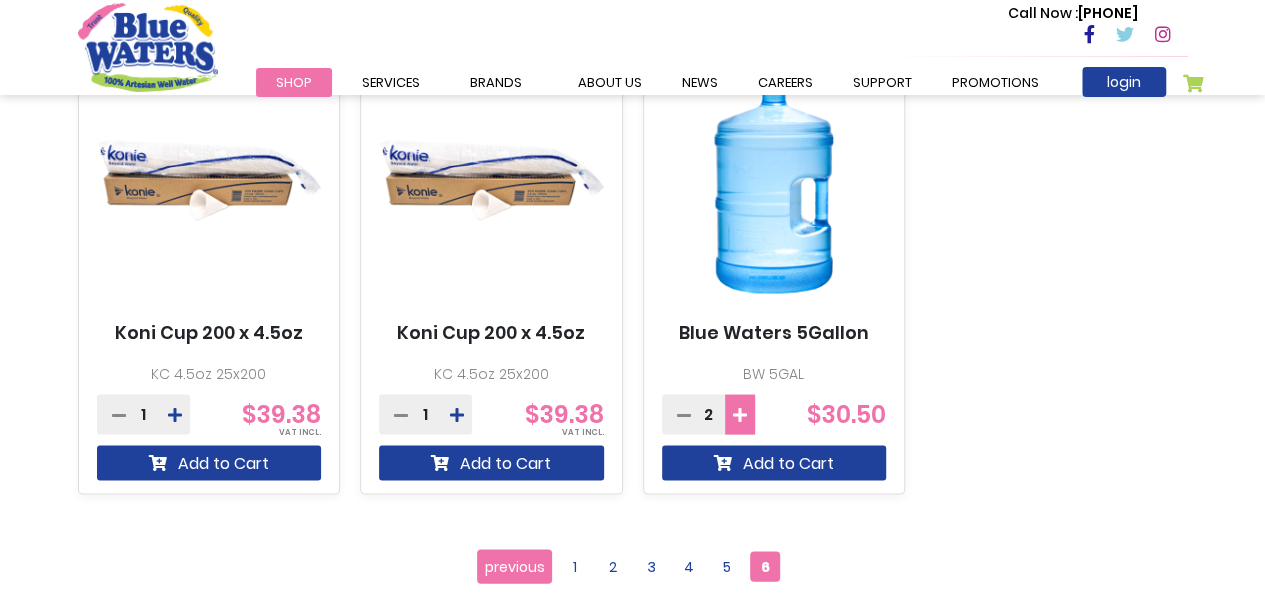 click at bounding box center [740, 414] 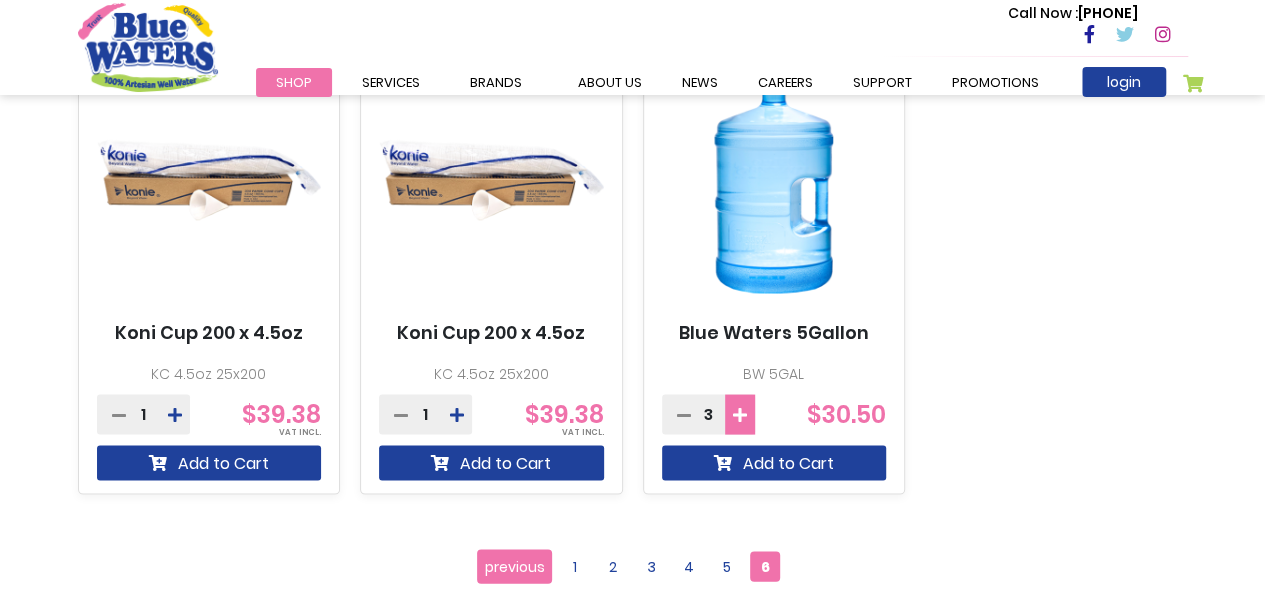 click at bounding box center (740, 414) 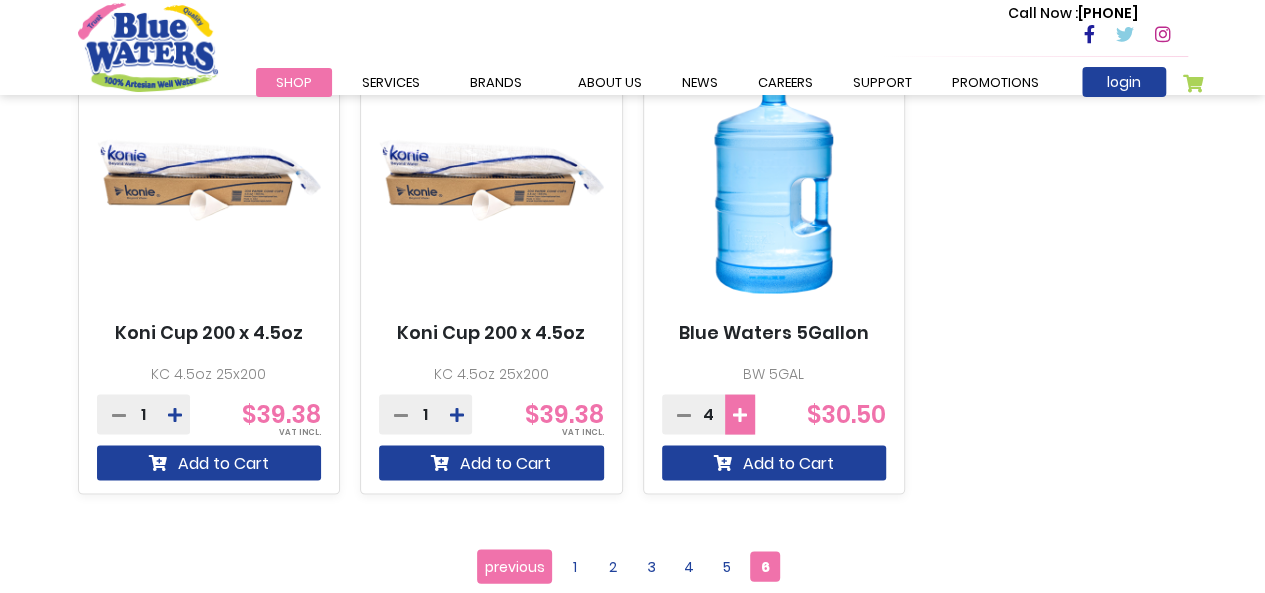 click at bounding box center [740, 414] 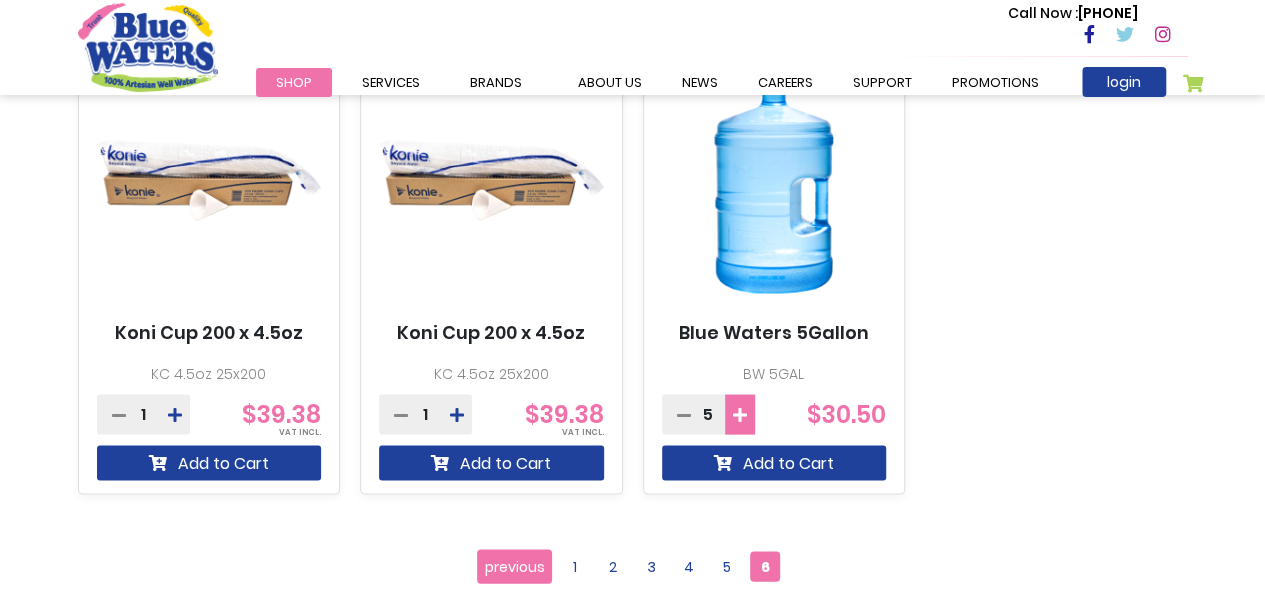 click at bounding box center [740, 414] 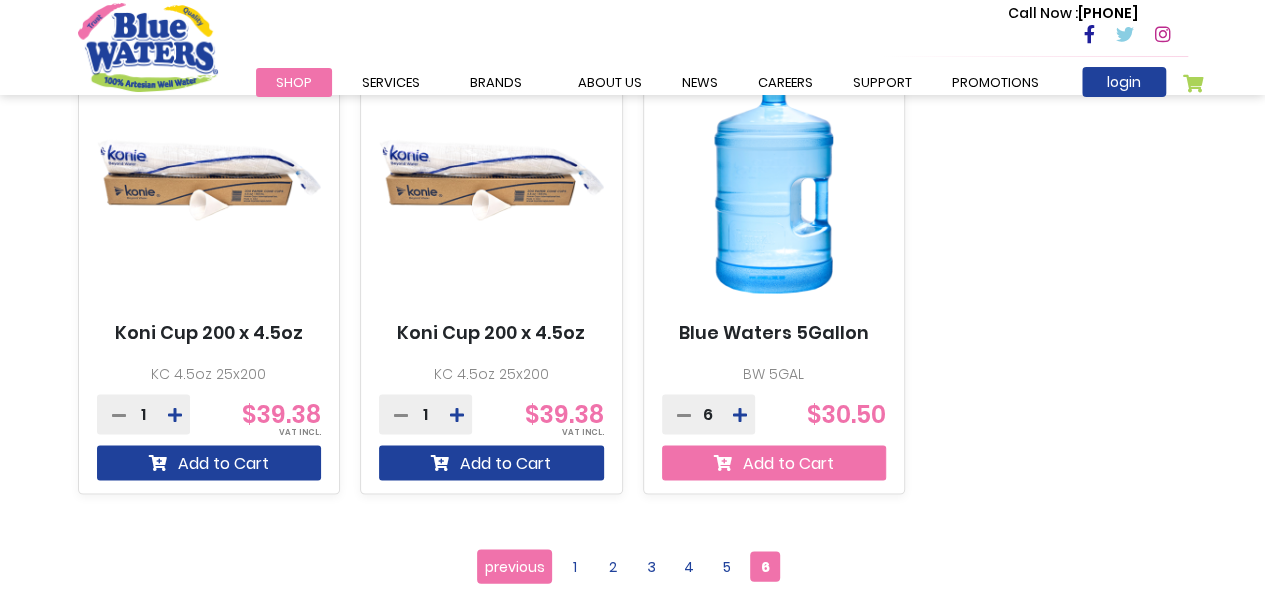 click on "Add to Cart" at bounding box center (774, 462) 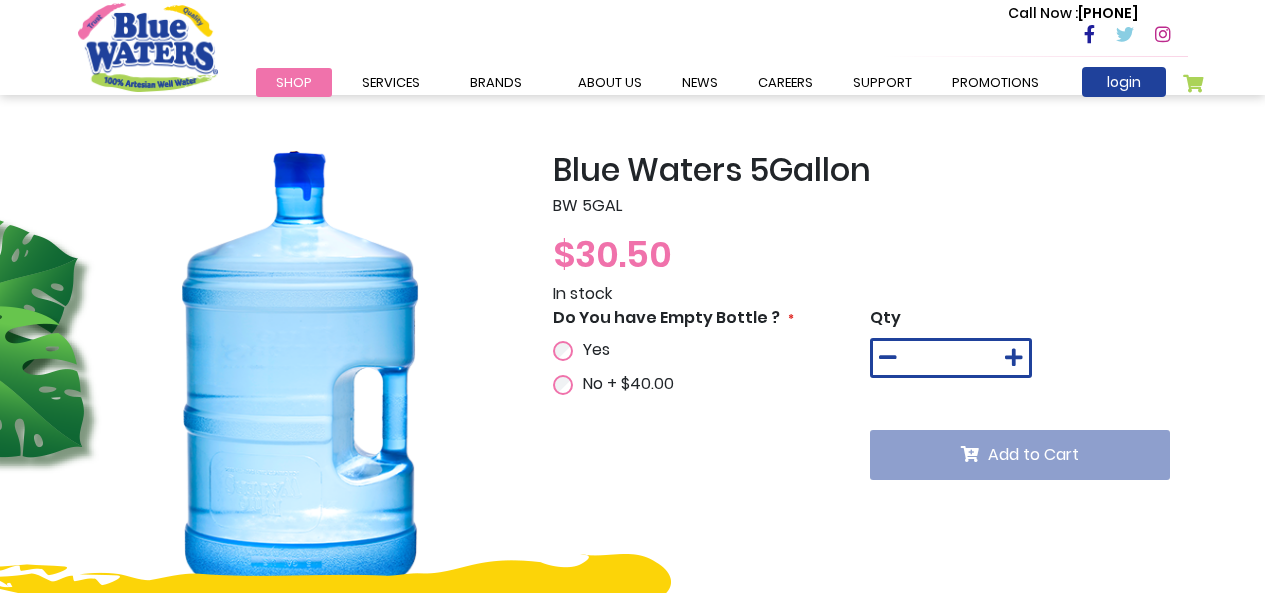 scroll, scrollTop: 0, scrollLeft: 0, axis: both 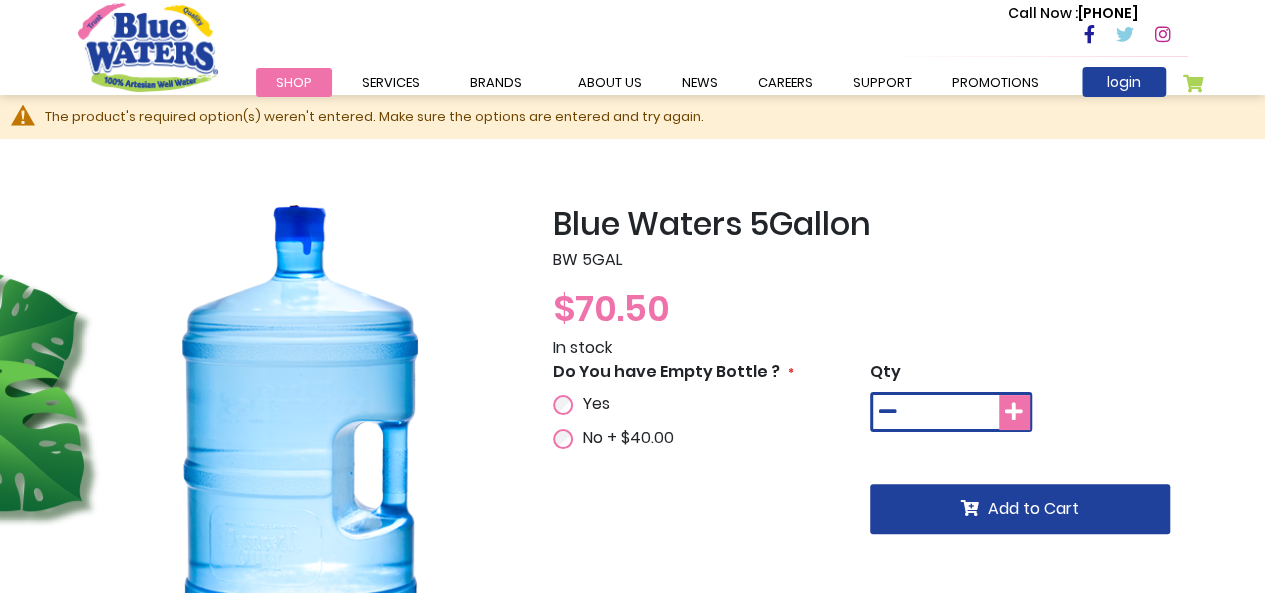 click at bounding box center (1014, 412) 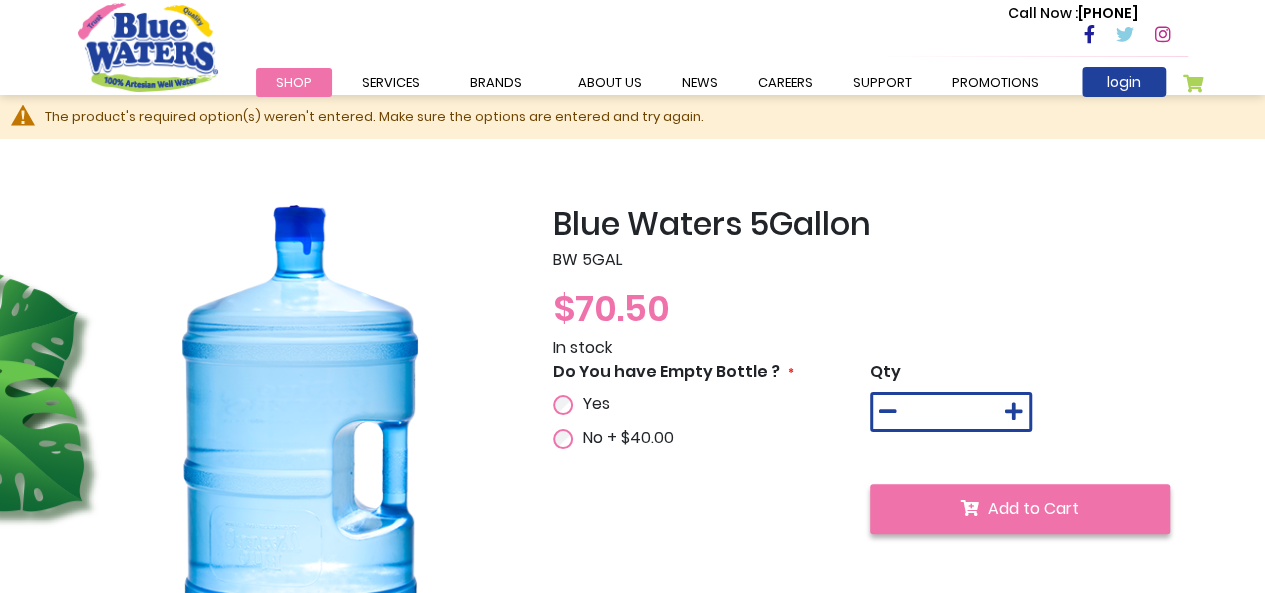 click on "Add to Cart" at bounding box center [1033, 508] 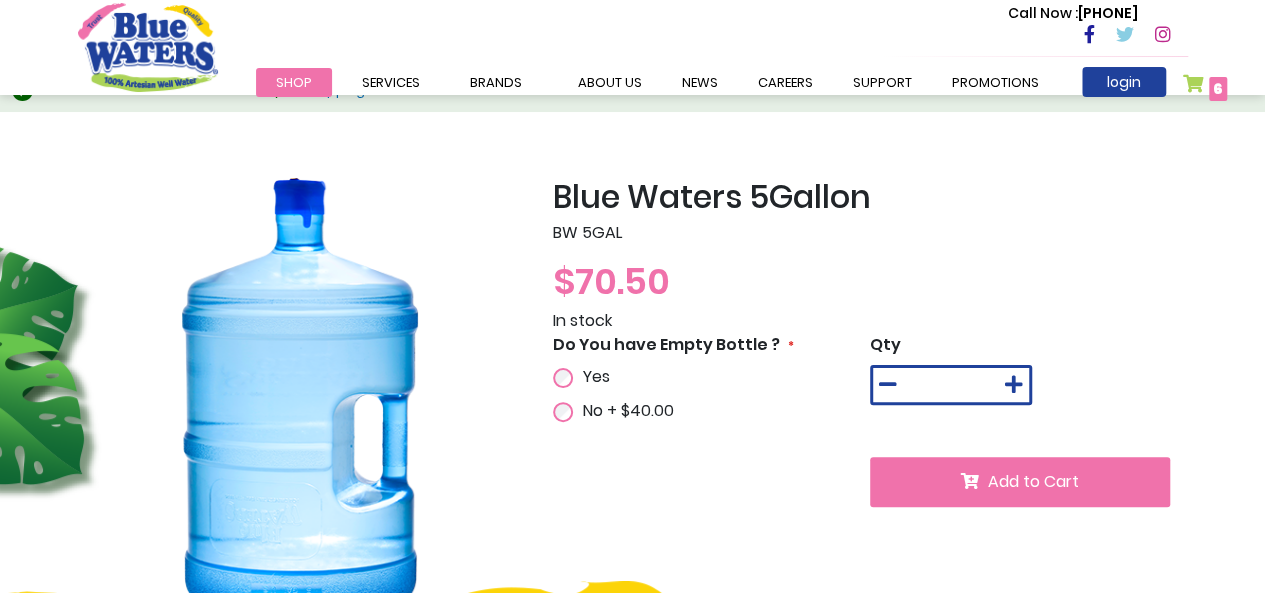 scroll, scrollTop: 0, scrollLeft: 0, axis: both 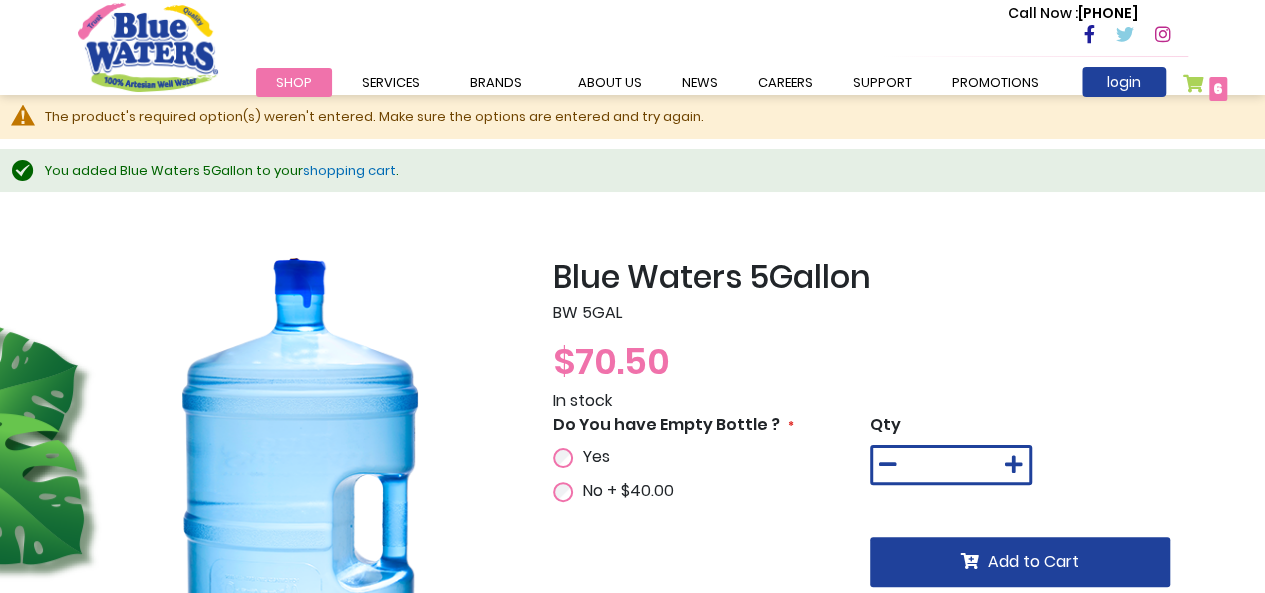 click on "My Cart
6
6
items" at bounding box center (1205, 88) 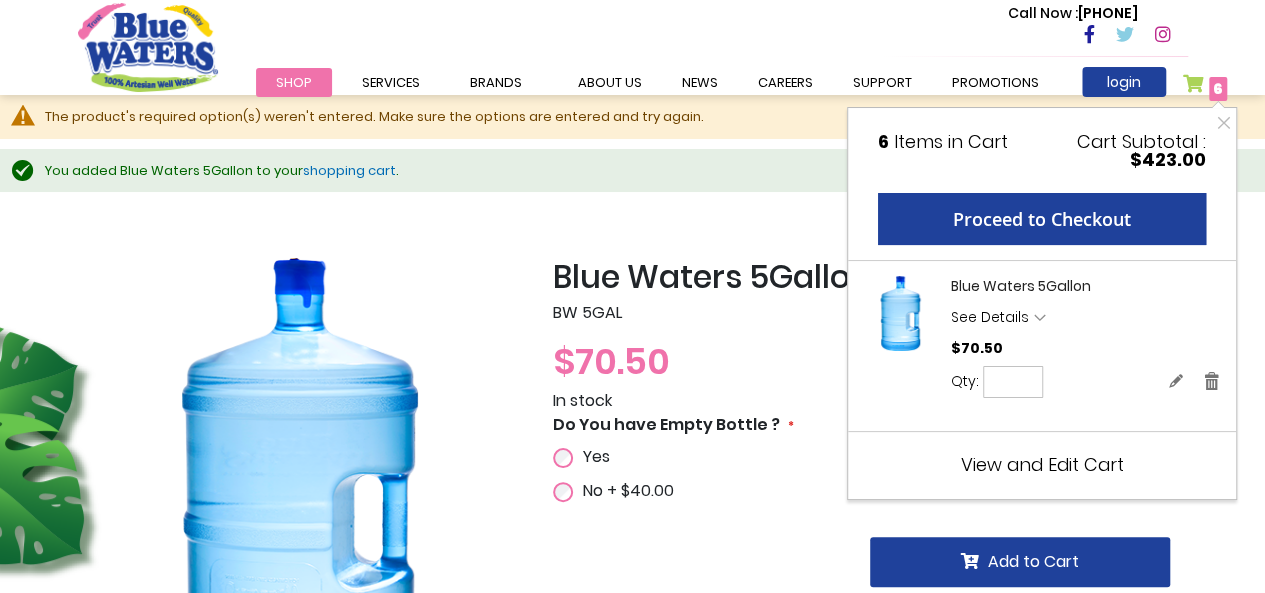 click on "View and Edit Cart" at bounding box center (1042, 464) 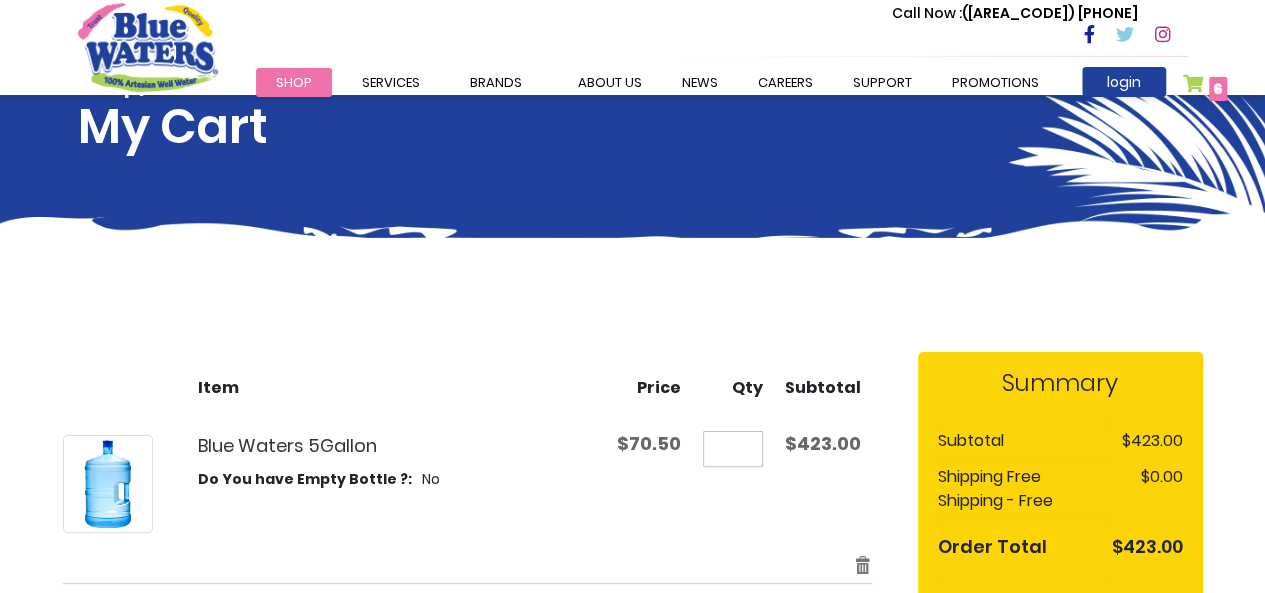 scroll, scrollTop: 0, scrollLeft: 0, axis: both 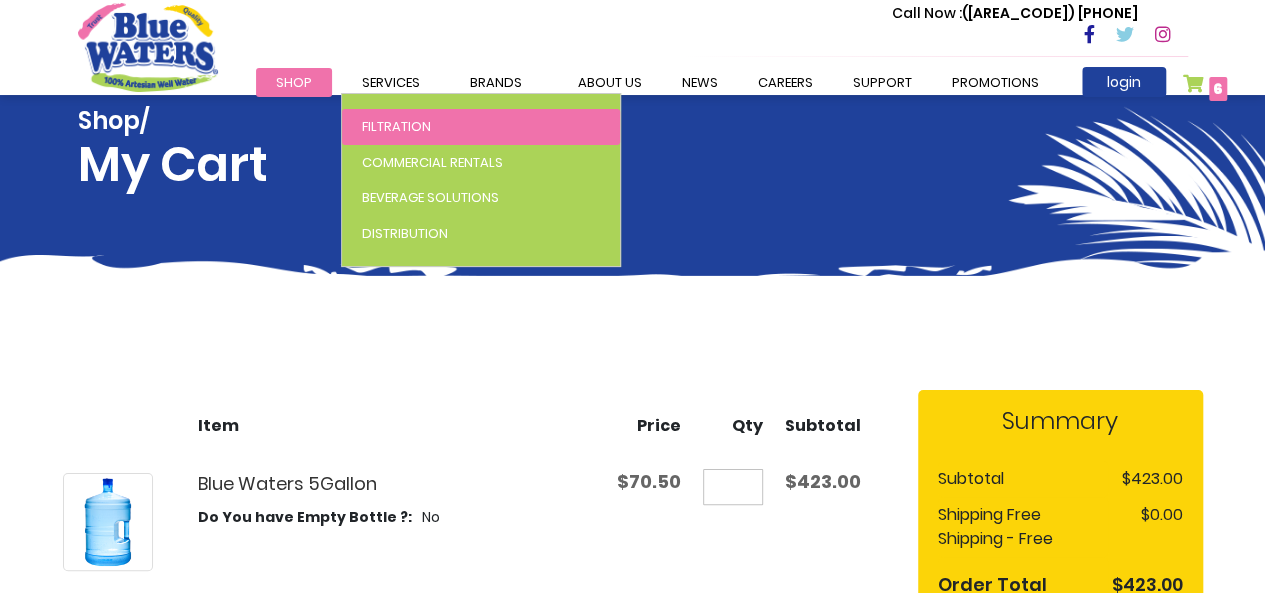 click on "Filtration" at bounding box center [396, 126] 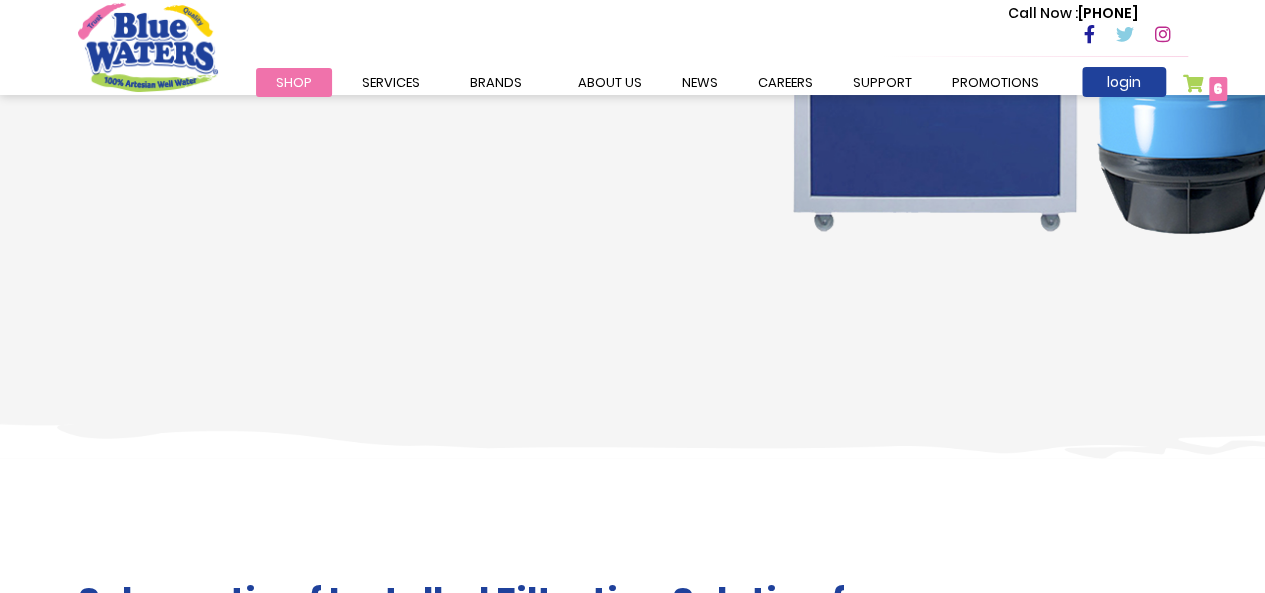 scroll, scrollTop: 2800, scrollLeft: 0, axis: vertical 